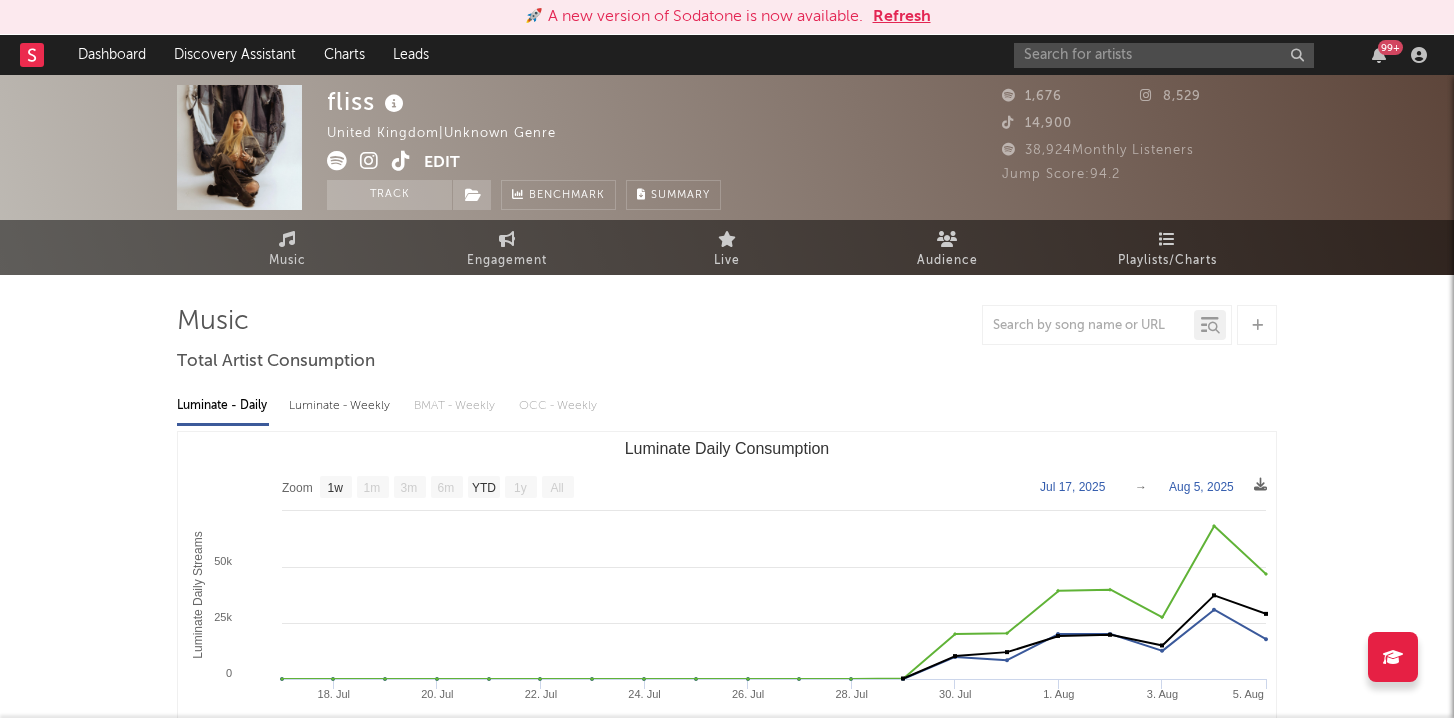 select on "1w" 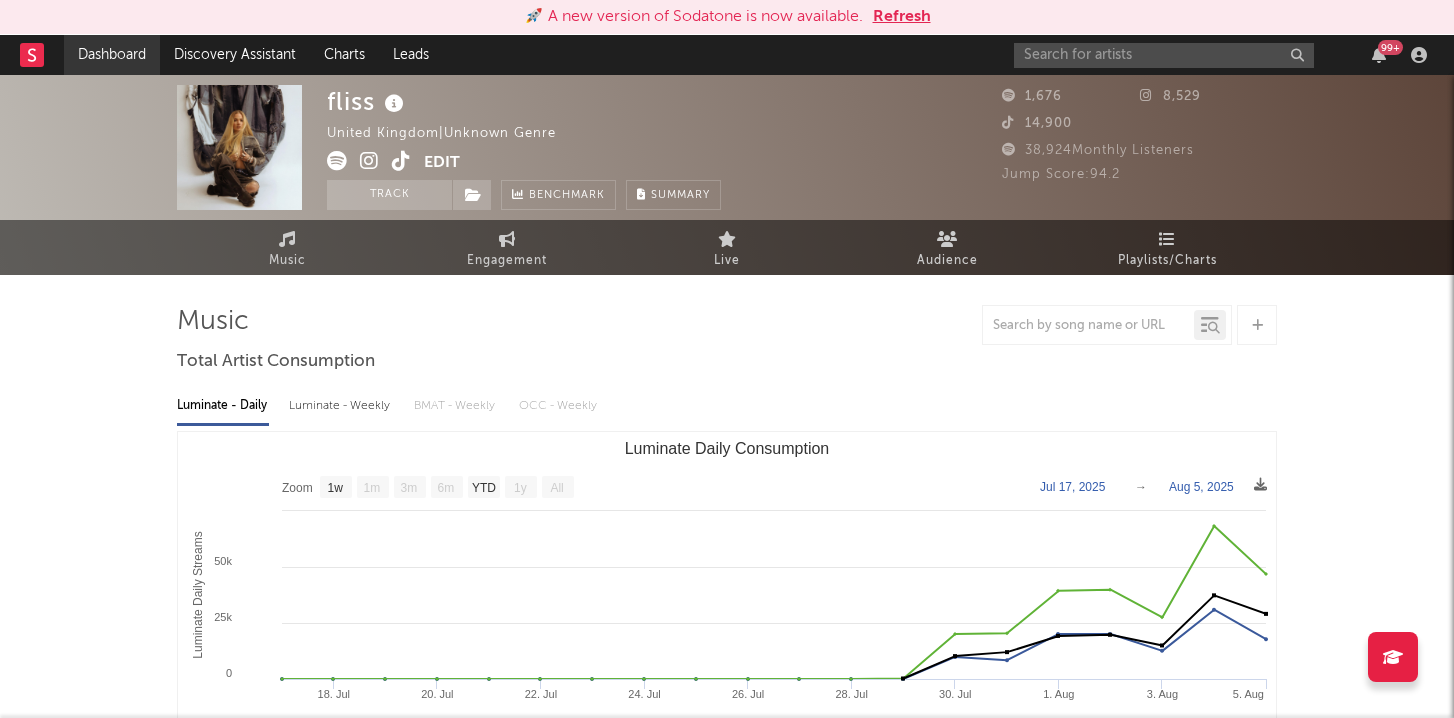 scroll, scrollTop: 0, scrollLeft: 0, axis: both 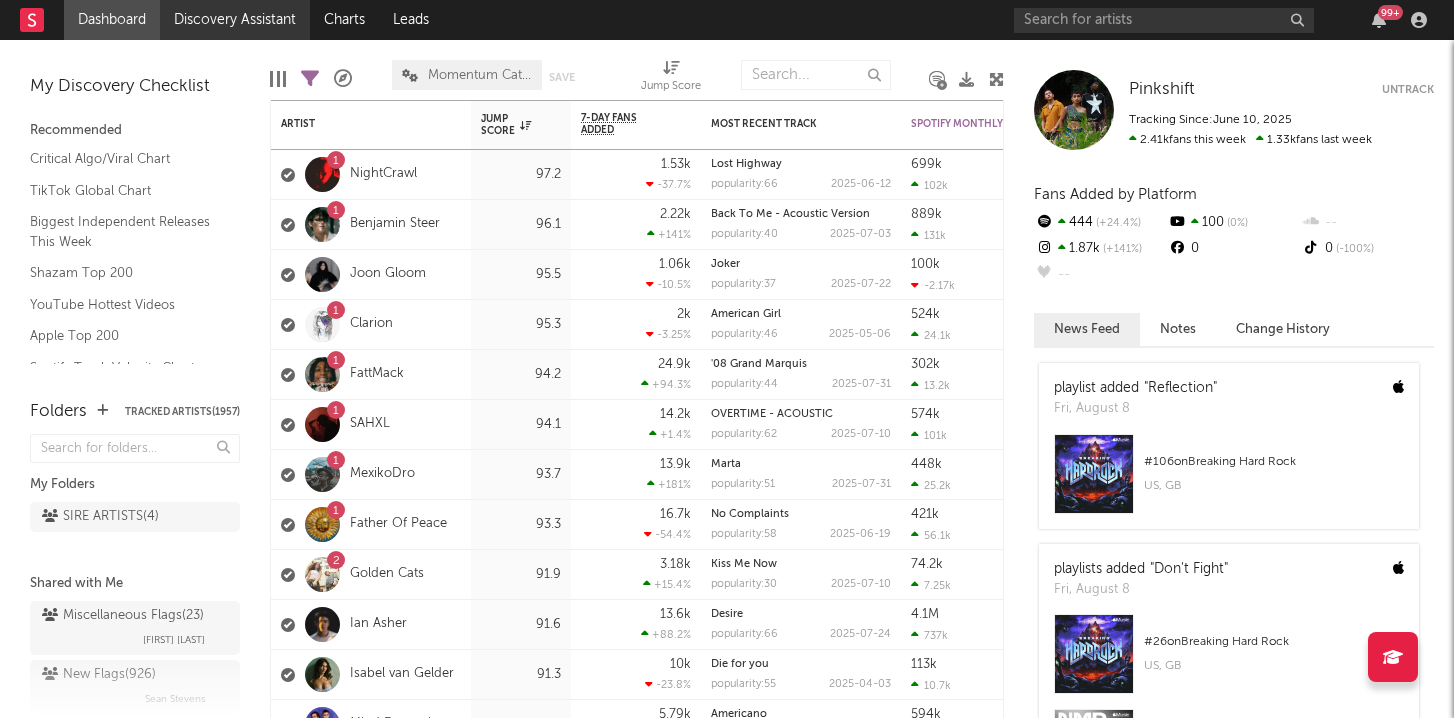 click on "Discovery Assistant" at bounding box center (235, 20) 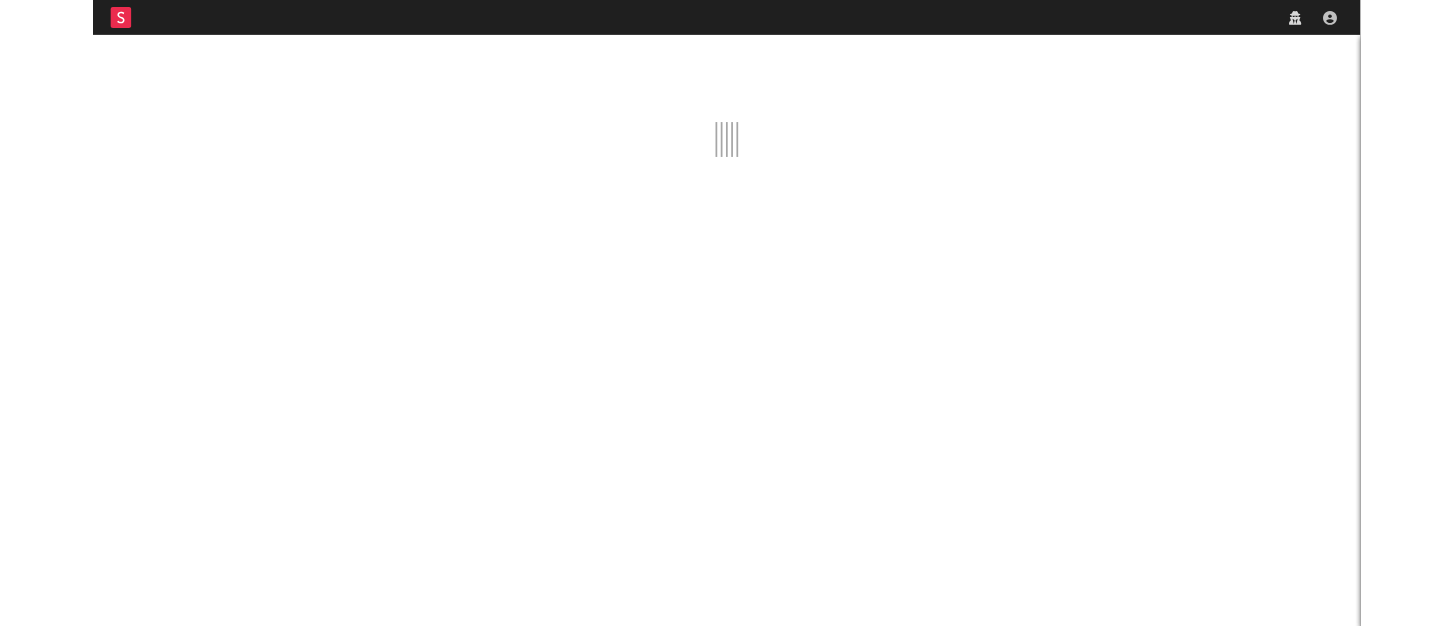 scroll, scrollTop: 0, scrollLeft: 0, axis: both 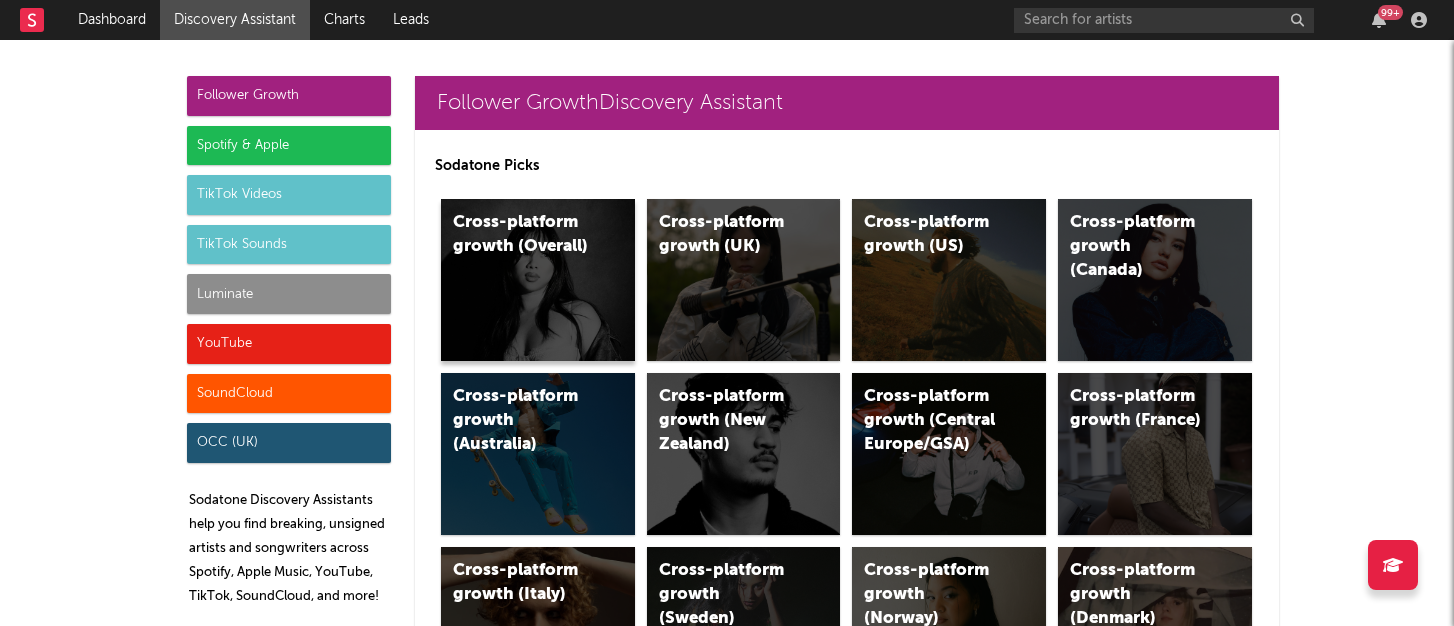 click on "Cross-platform growth (Overall)" at bounding box center [538, 280] 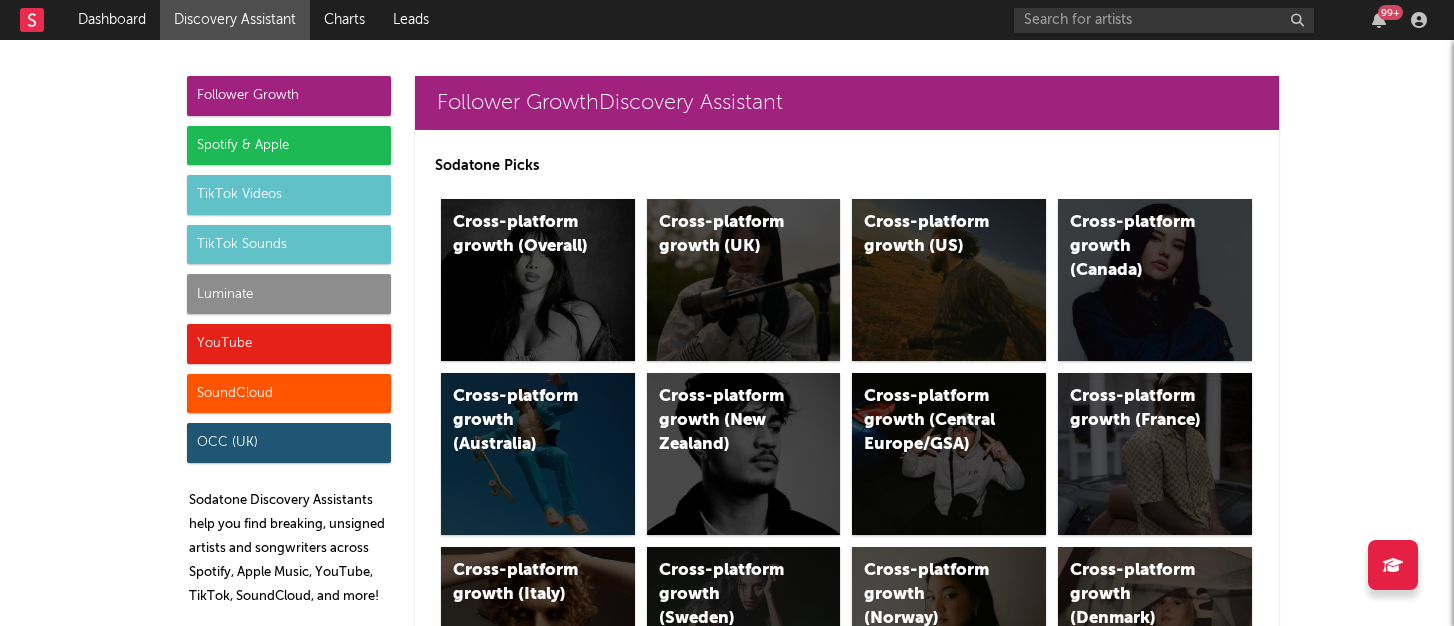 click on "Luminate" at bounding box center (289, 294) 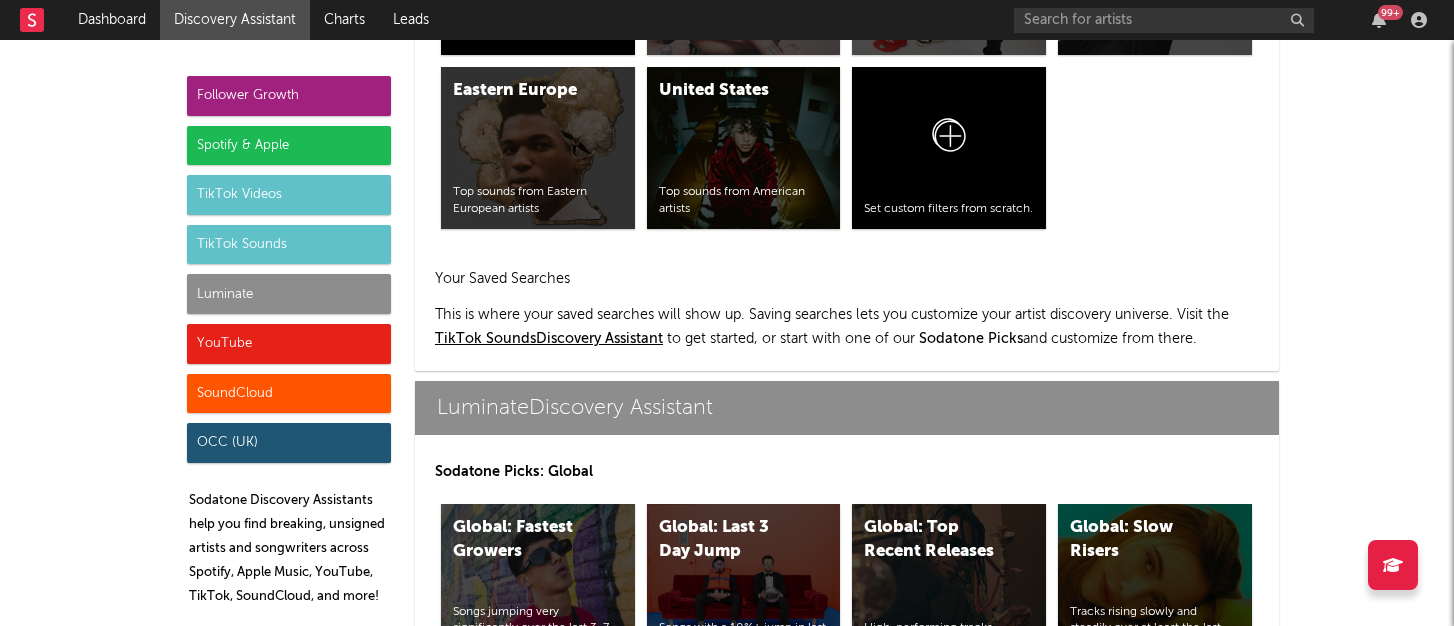 scroll, scrollTop: 9159, scrollLeft: 0, axis: vertical 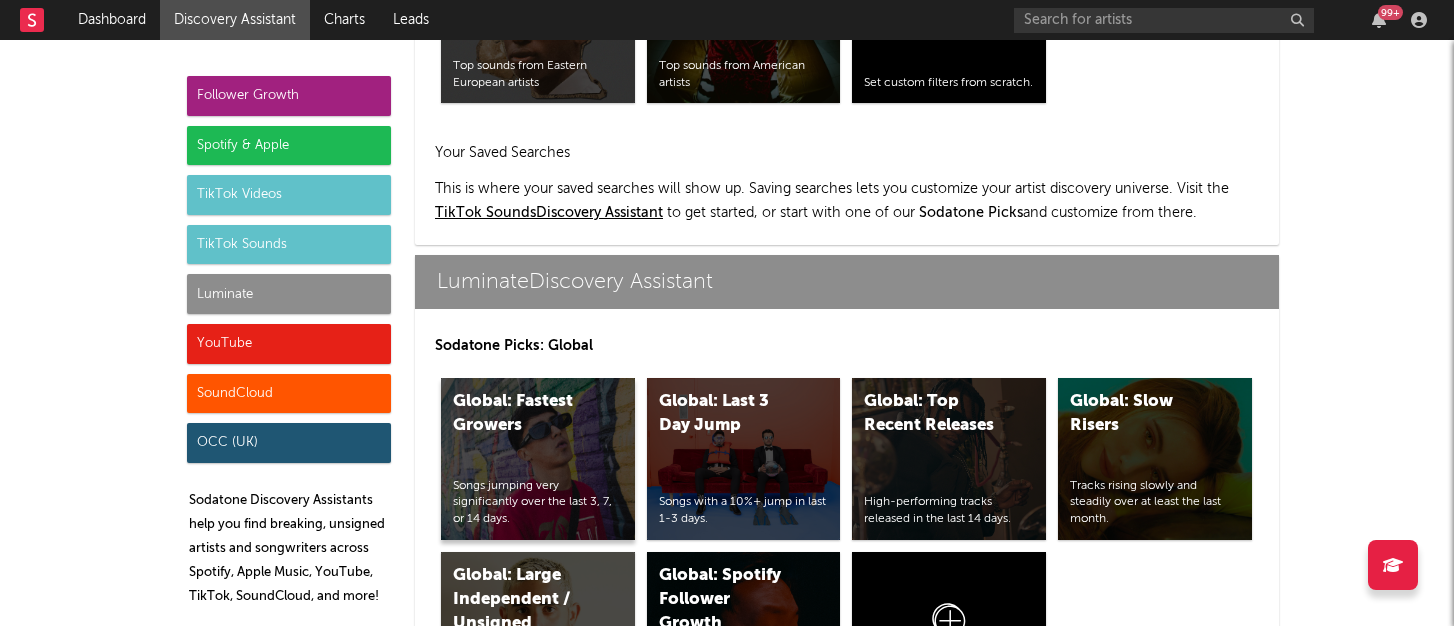click on "Global: Fastest Growers Songs jumping very significantly over the last 3, 7, or 14 days." at bounding box center [538, 459] 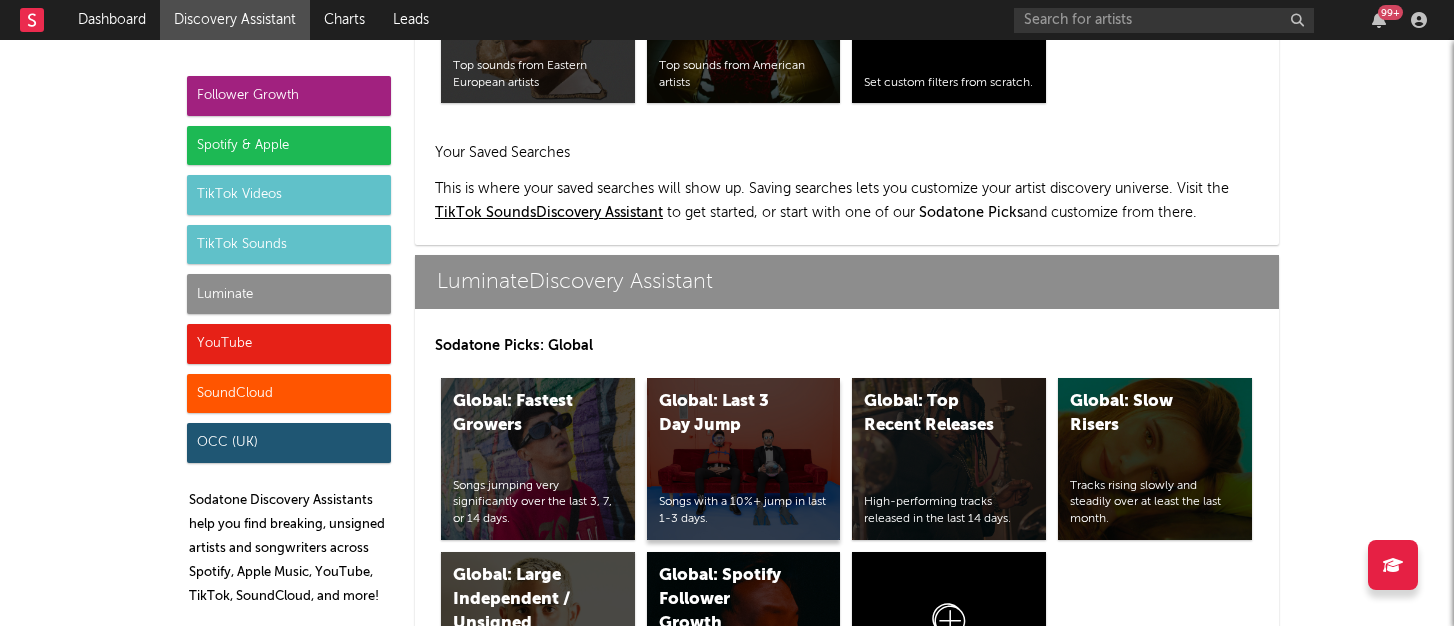click on "Global: Last 3 Day Jump Songs with a 10%+ jump in last 1-3 days." at bounding box center [744, 459] 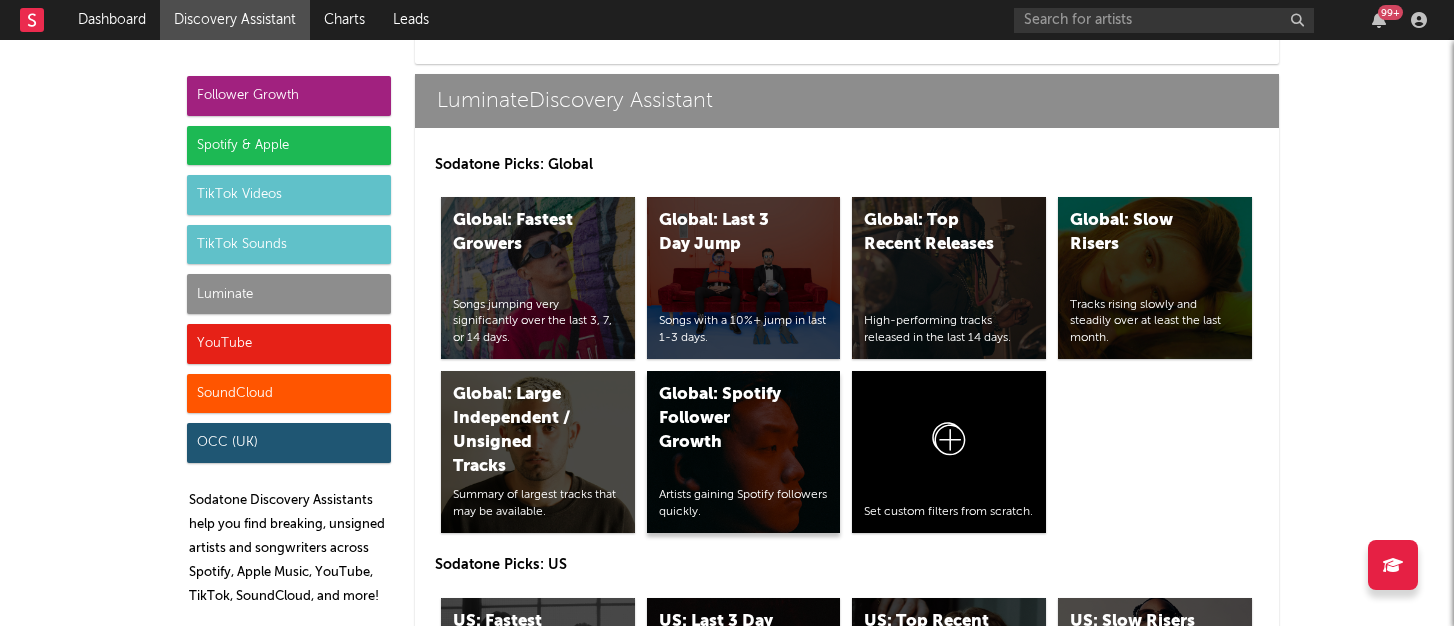 scroll, scrollTop: 9375, scrollLeft: 0, axis: vertical 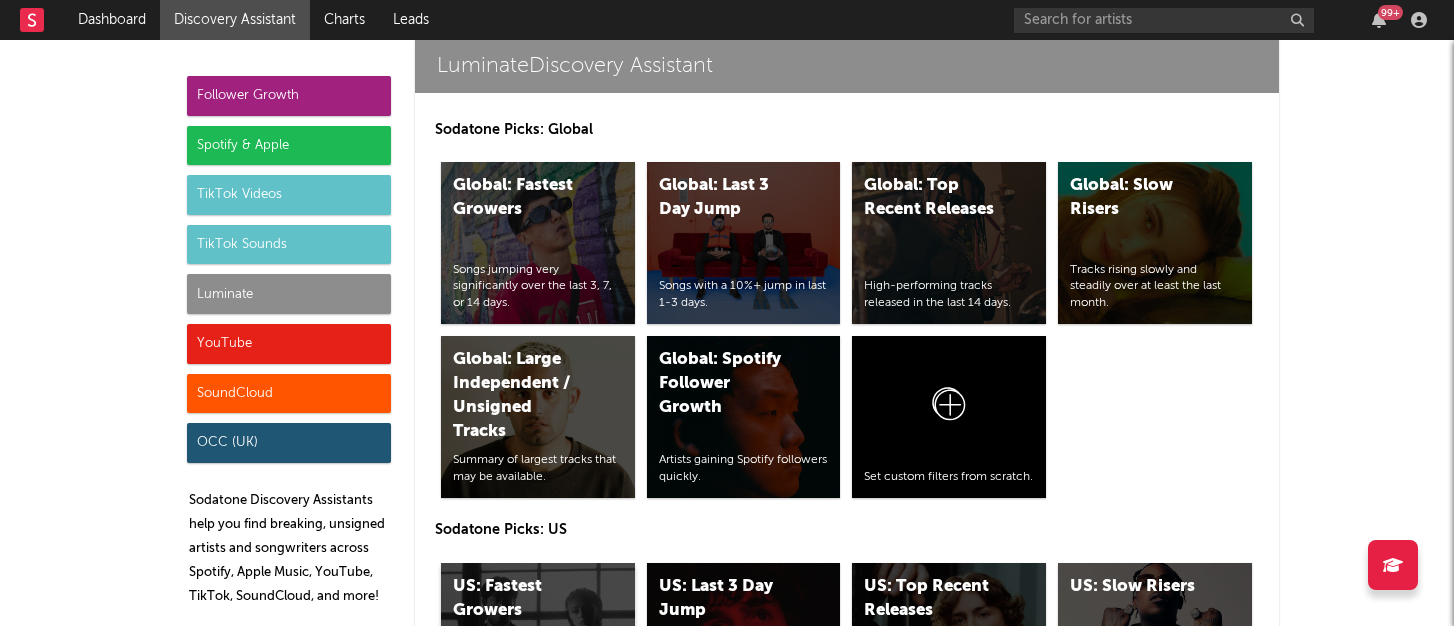 click on "US: Fastest Growers Songs jumping very significantly over the last 3, 7, or 14 days." at bounding box center (538, 644) 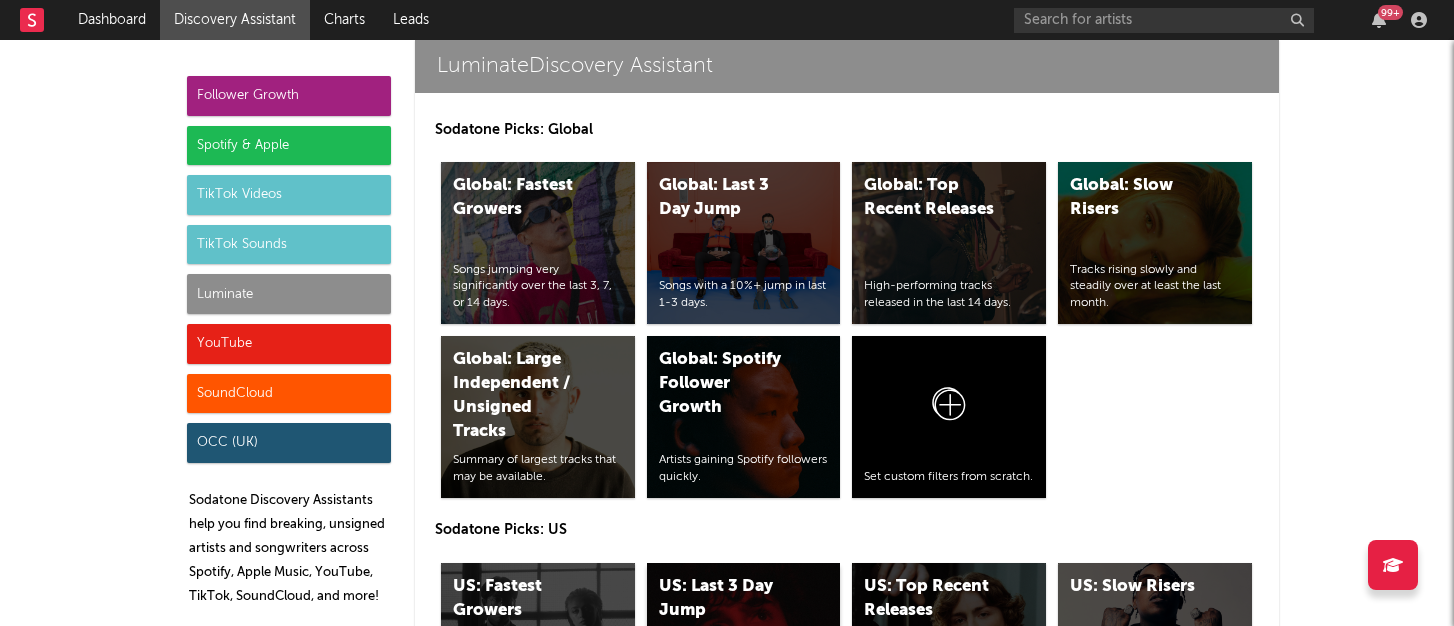 click on "US: Last 3 Day Jump Songs with a 10%+ jump in last 1-3 days." at bounding box center (744, 644) 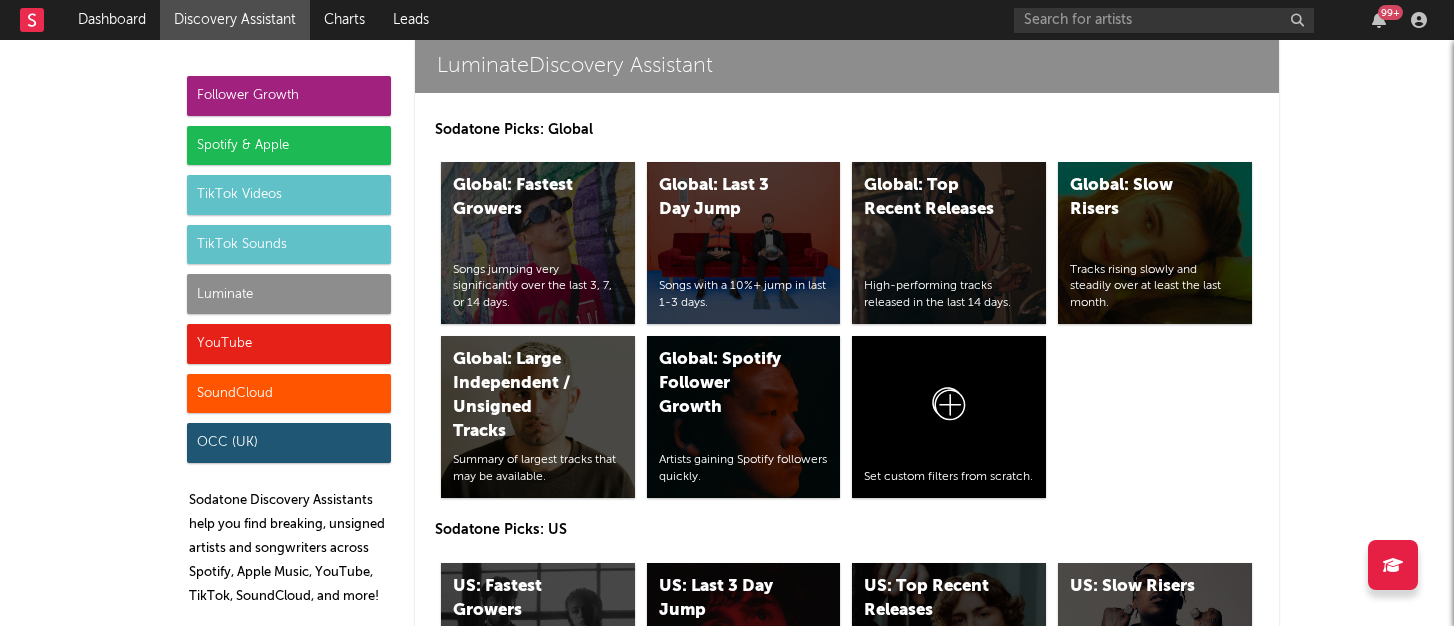click on "YouTube" at bounding box center (289, 344) 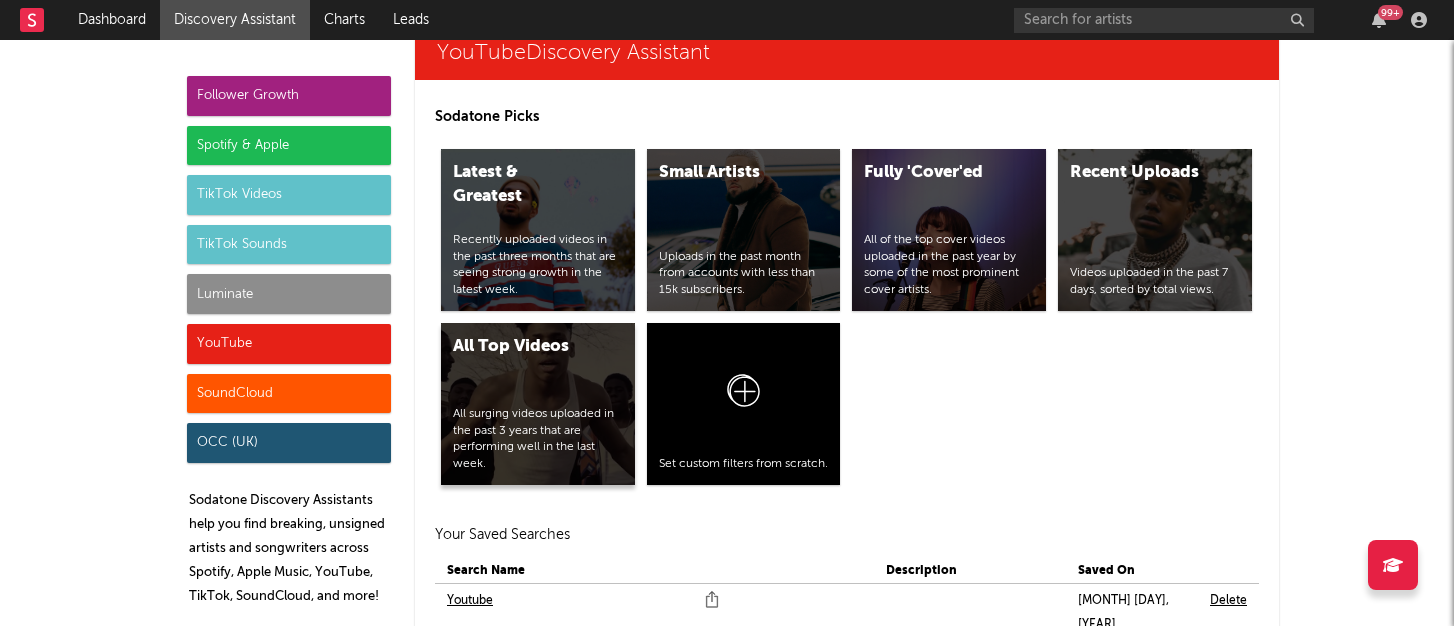 scroll, scrollTop: 11896, scrollLeft: 0, axis: vertical 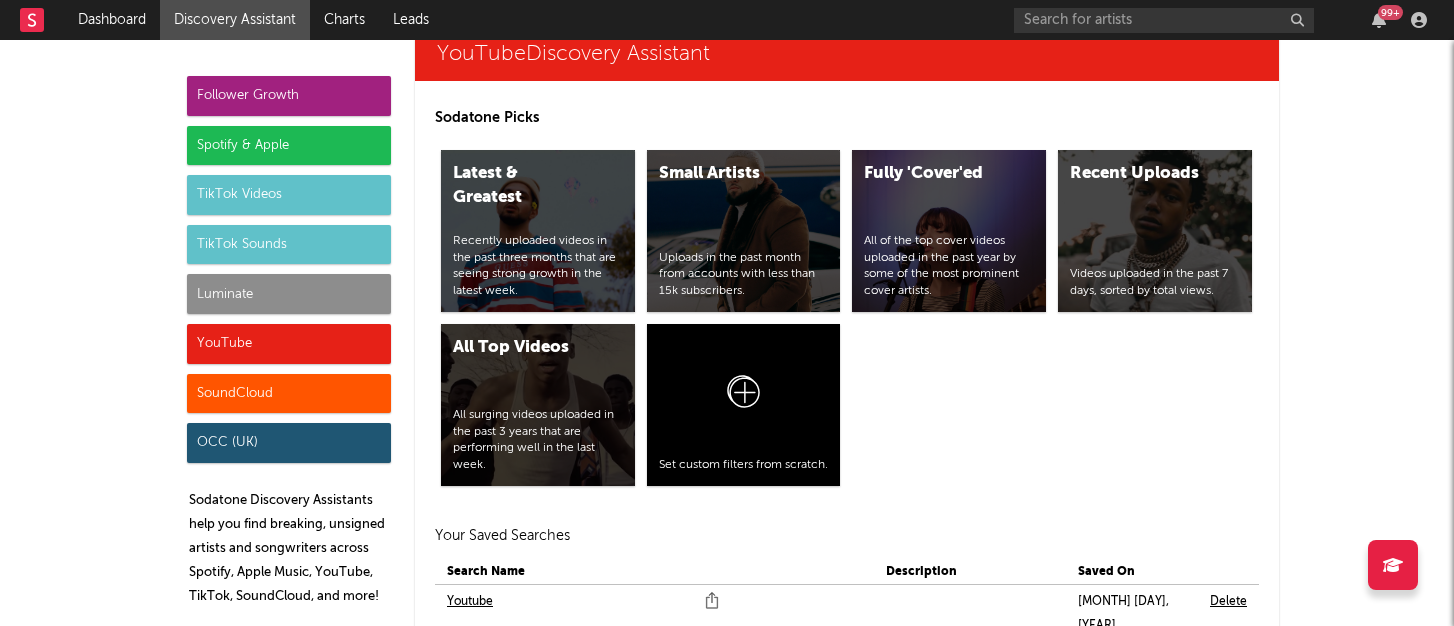 click on "DAILY YOUTUBE" at bounding box center [493, 713] 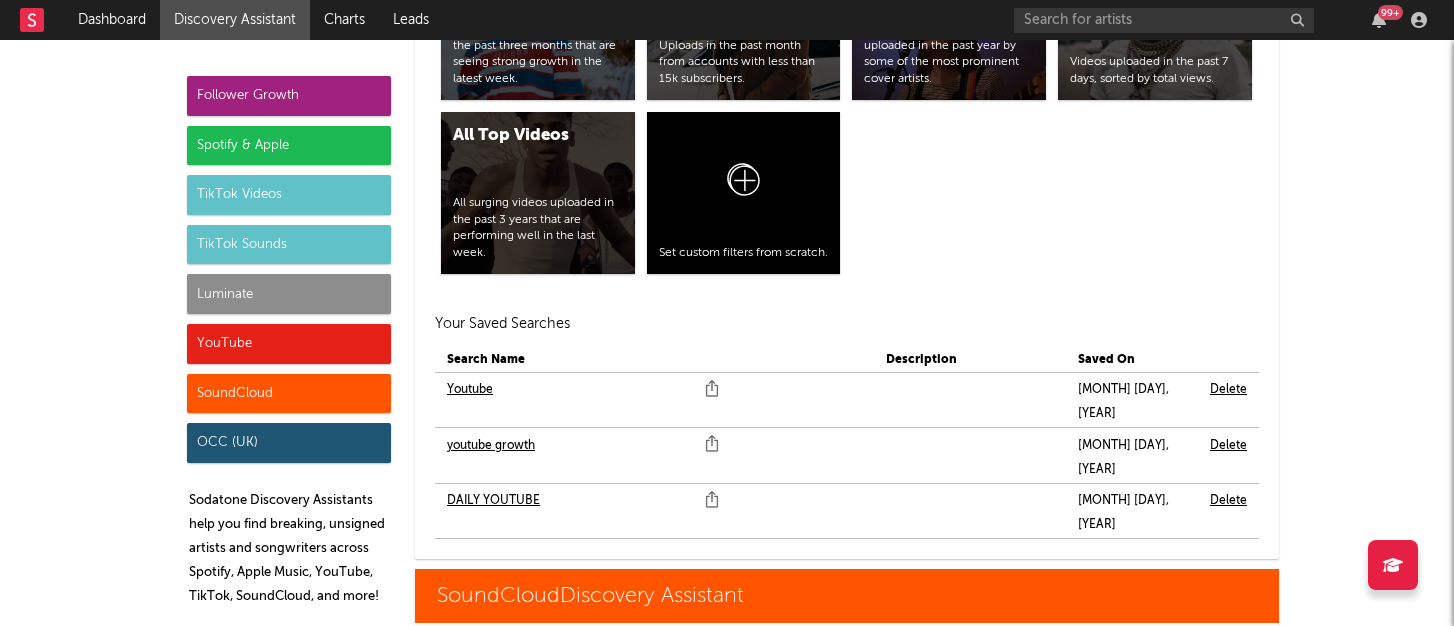 scroll, scrollTop: 12110, scrollLeft: 0, axis: vertical 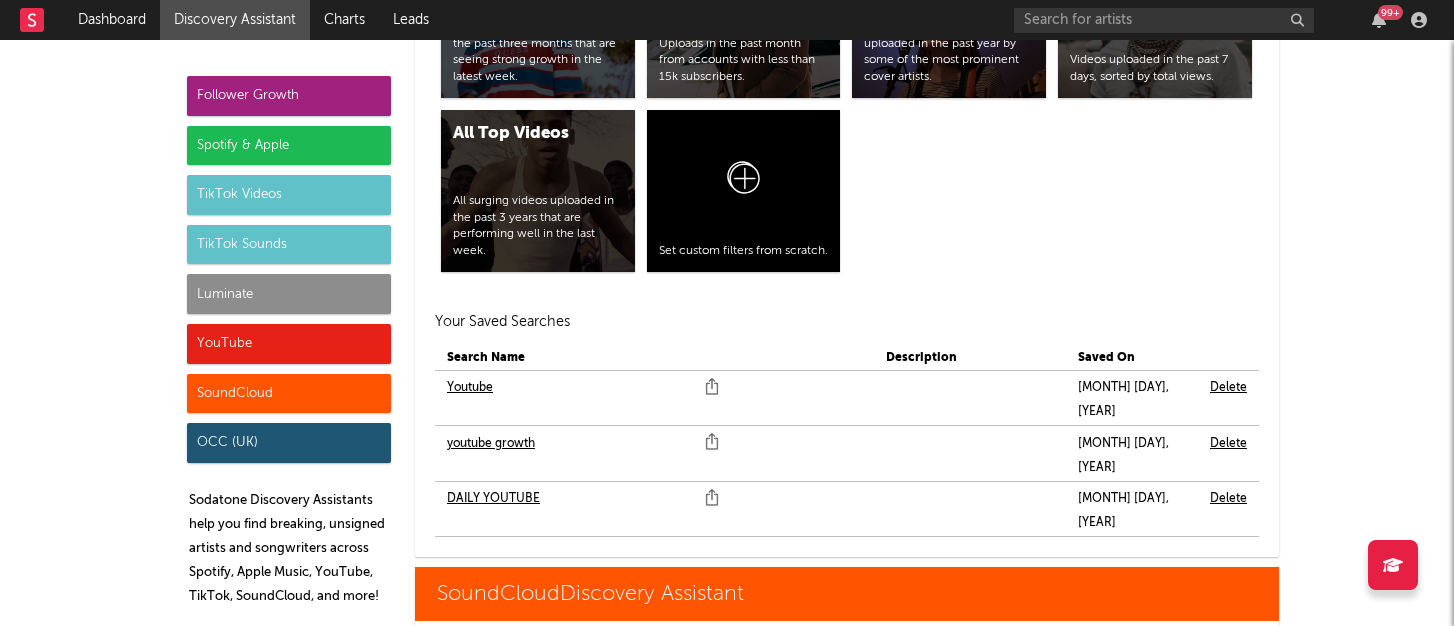 click on "All Top Tracks" at bounding box center (727, 714) 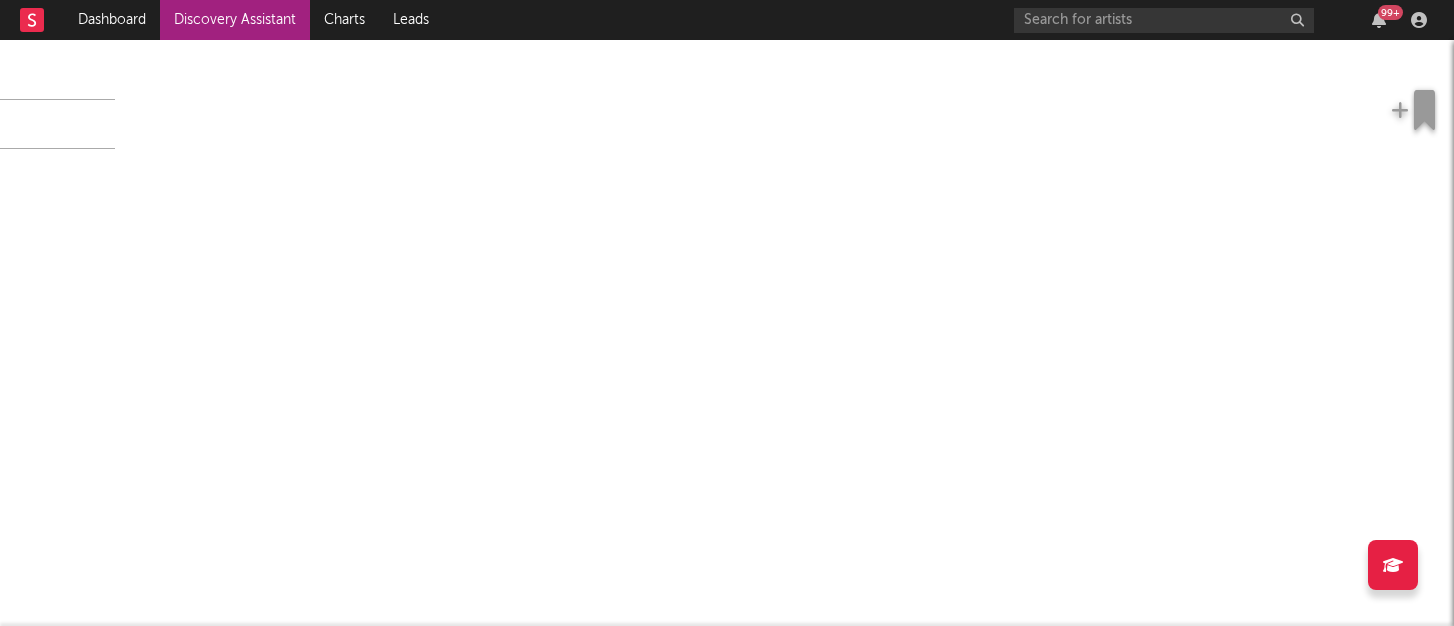 scroll, scrollTop: 0, scrollLeft: 0, axis: both 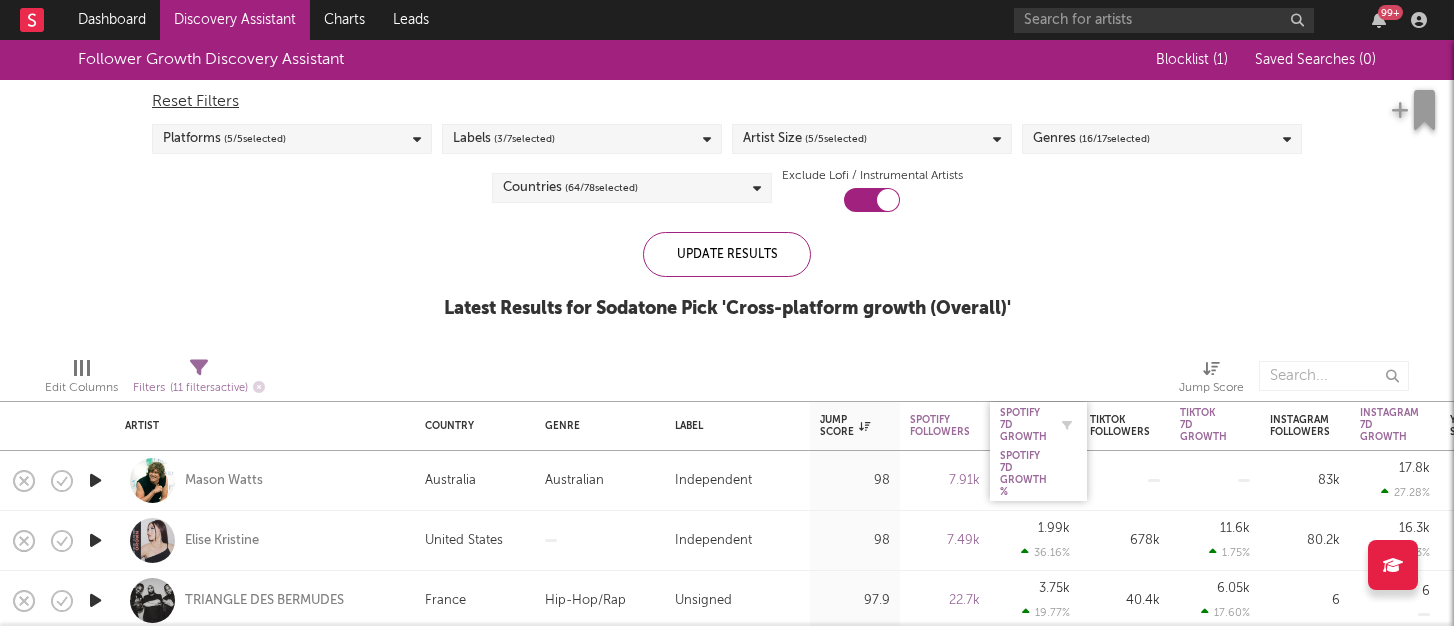 click on "Spotify 7D Growth" at bounding box center [1023, 425] 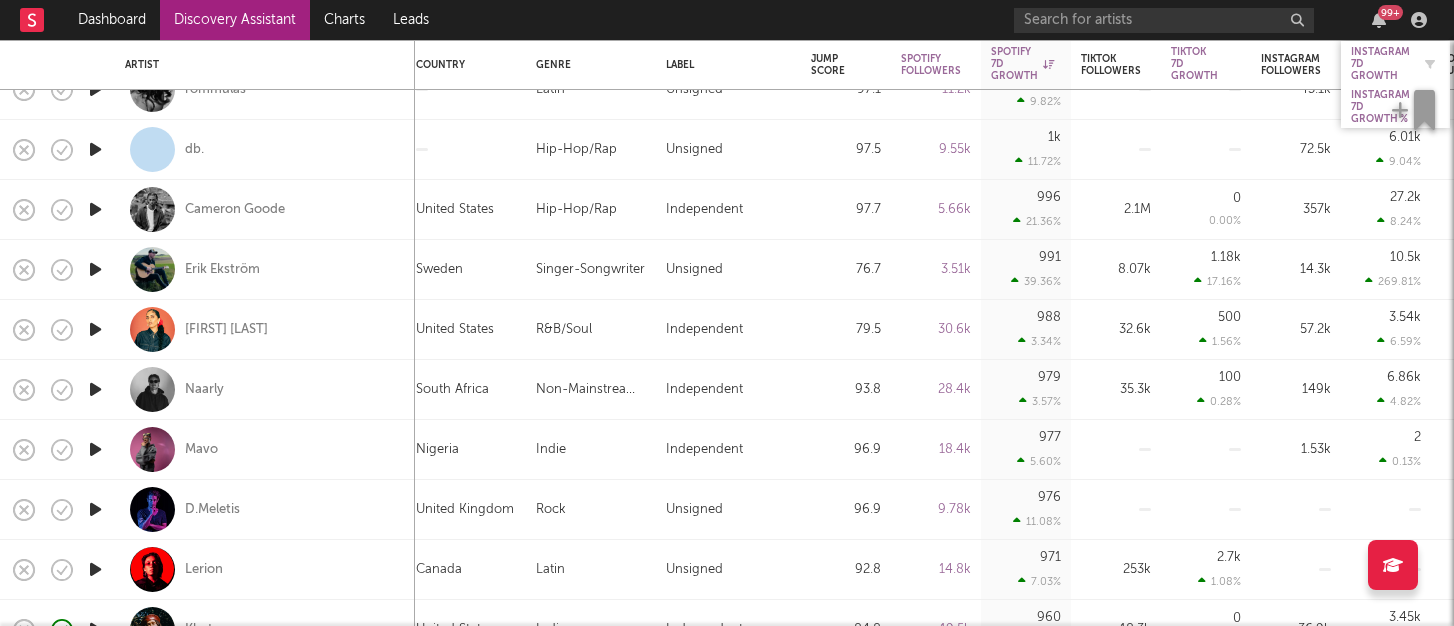 click on "Instagram 7D Growth" at bounding box center [1380, 64] 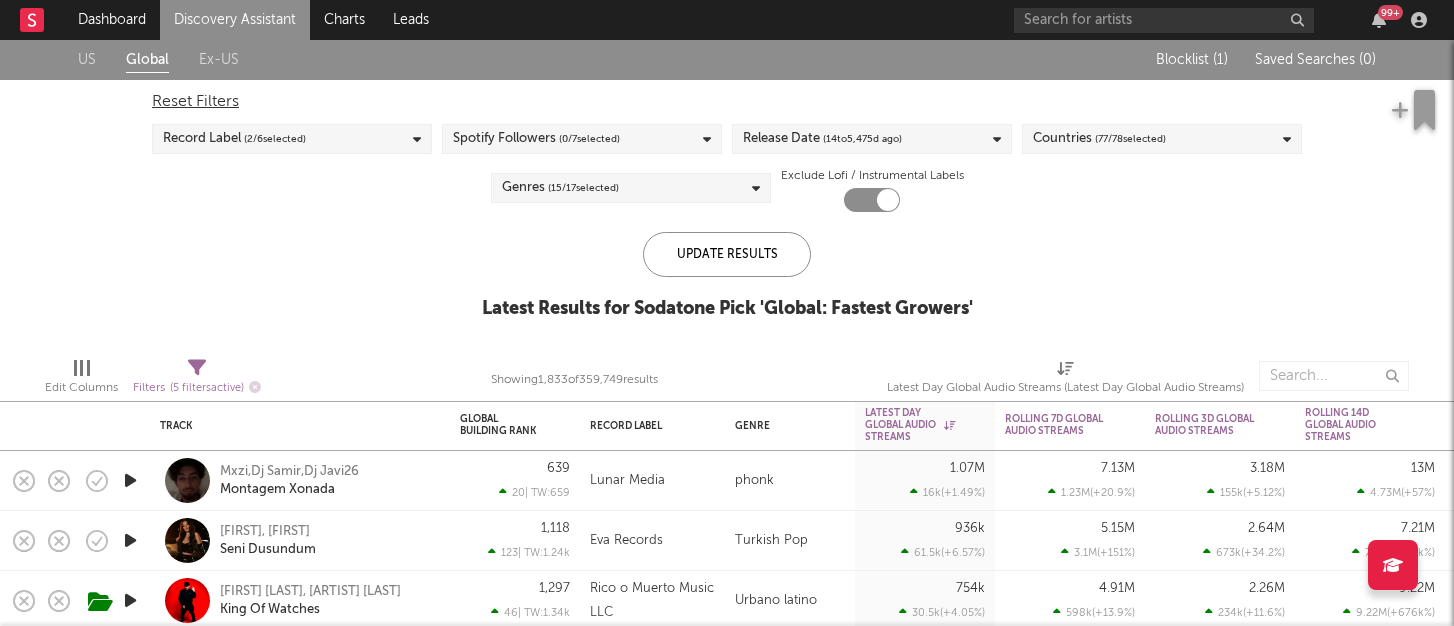 scroll, scrollTop: 0, scrollLeft: 0, axis: both 